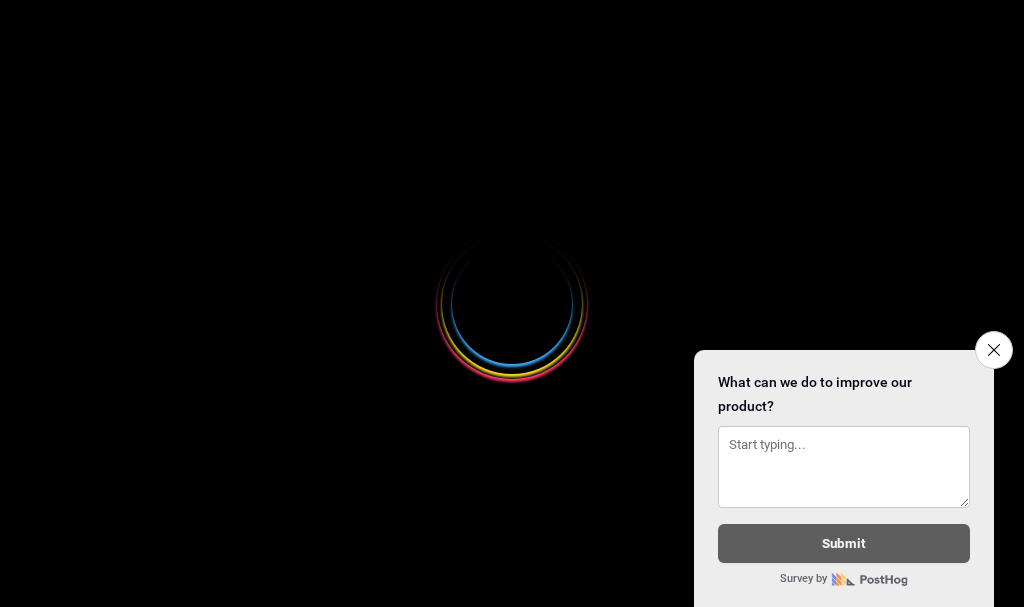 select 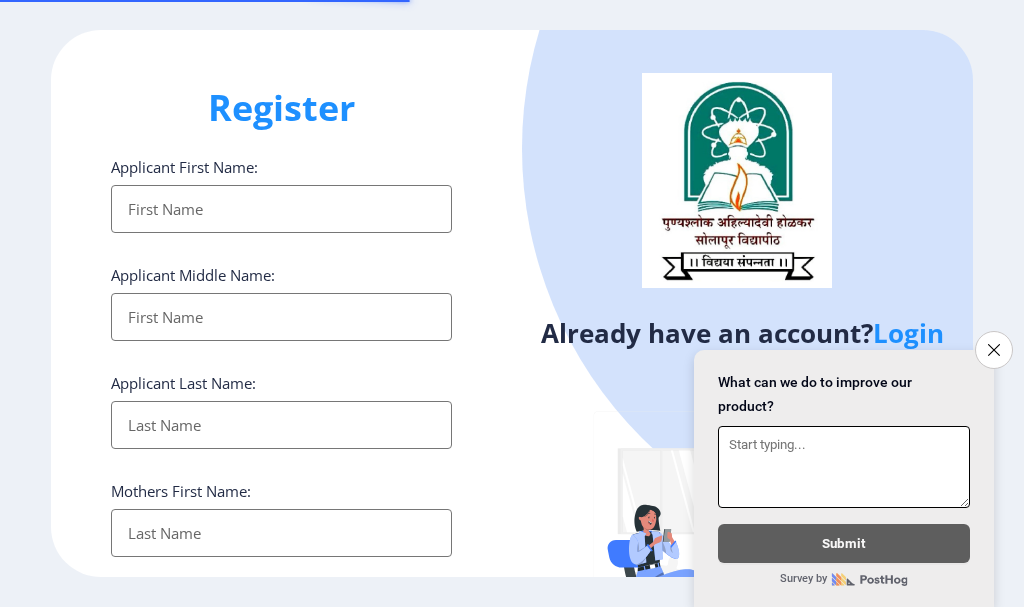 scroll, scrollTop: 0, scrollLeft: 0, axis: both 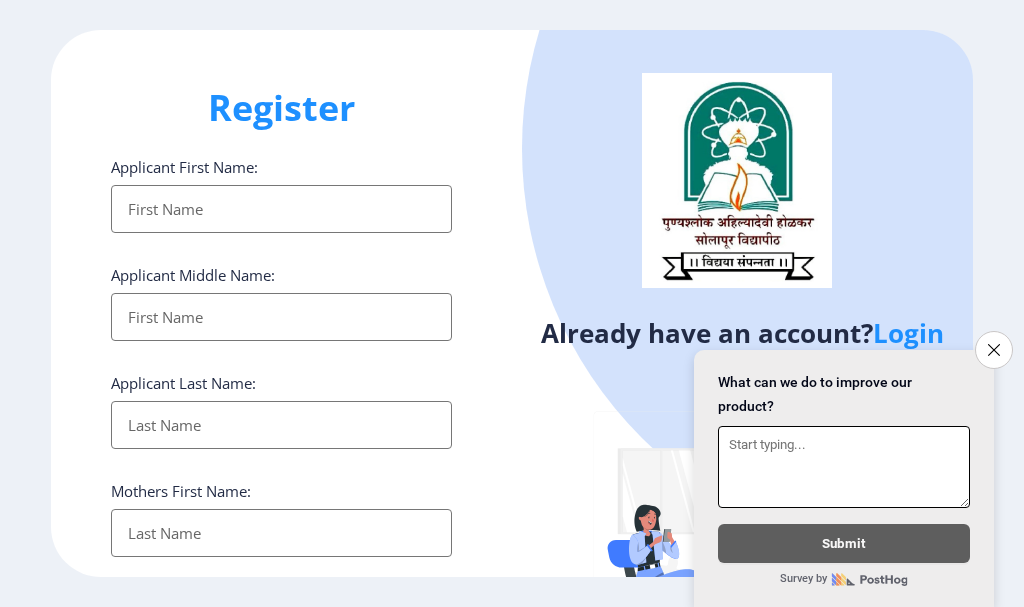 click on "Close survey" 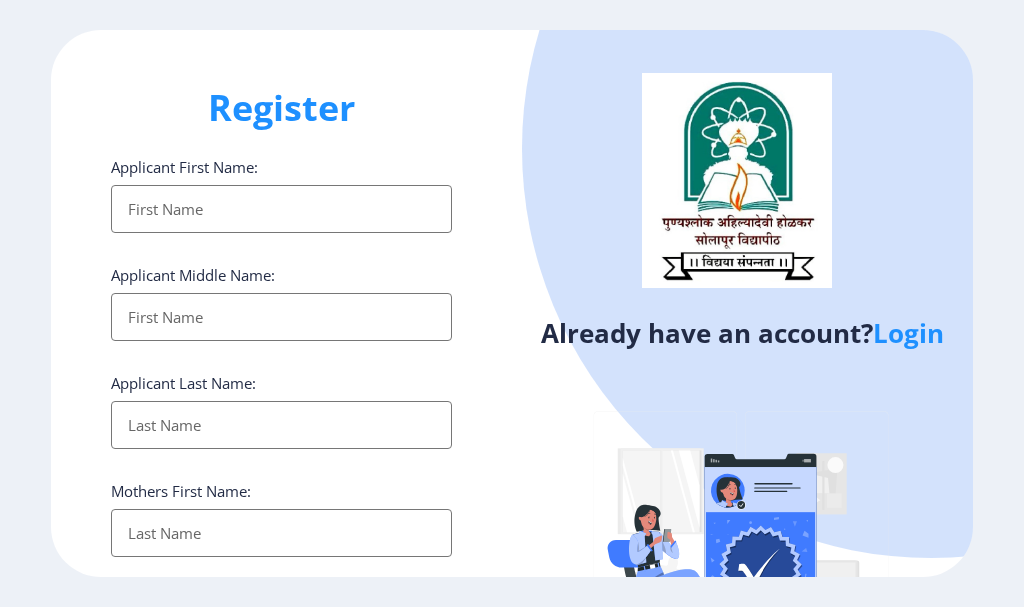 click on "Applicant First Name:" at bounding box center [281, 209] 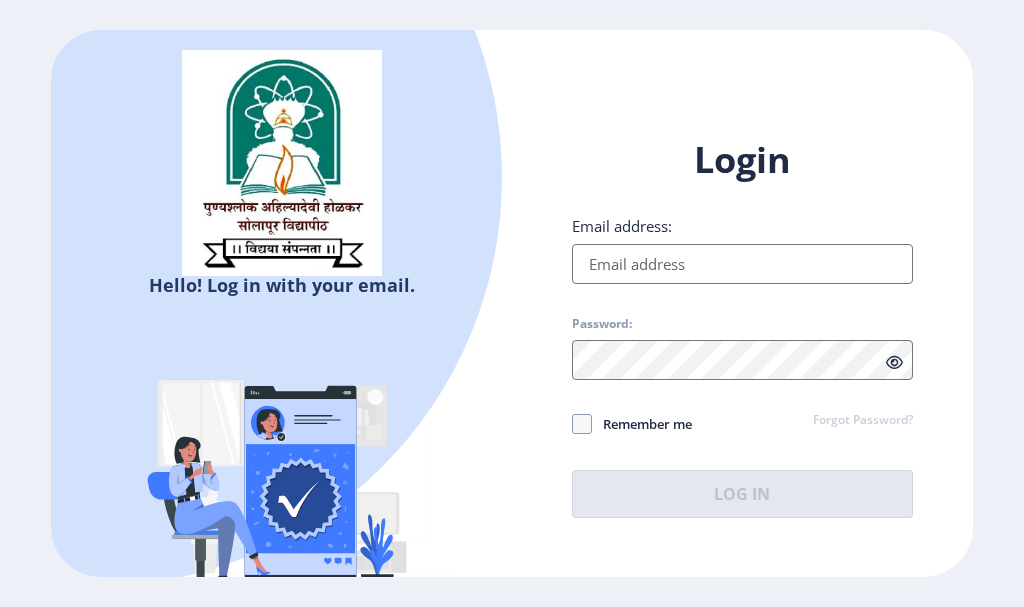 click on "Email address:" at bounding box center [742, 264] 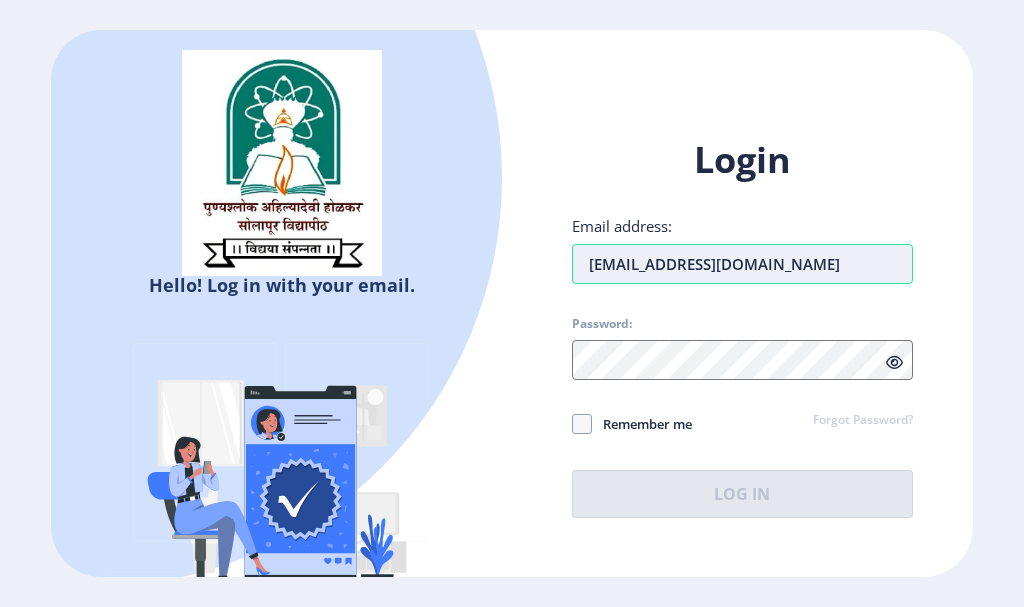 type on "[EMAIL_ADDRESS][DOMAIN_NAME]" 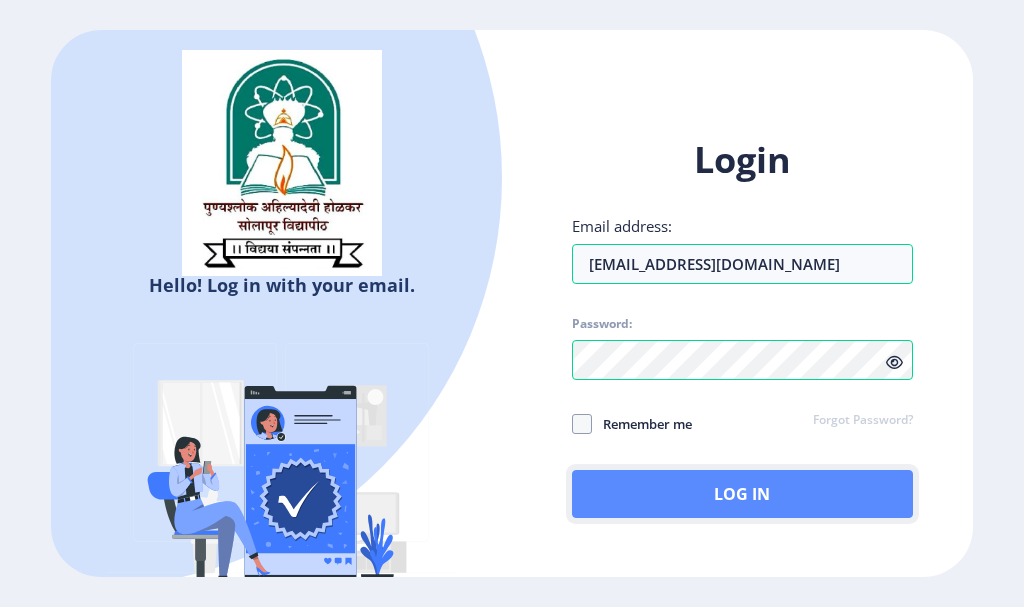 click on "Log In" 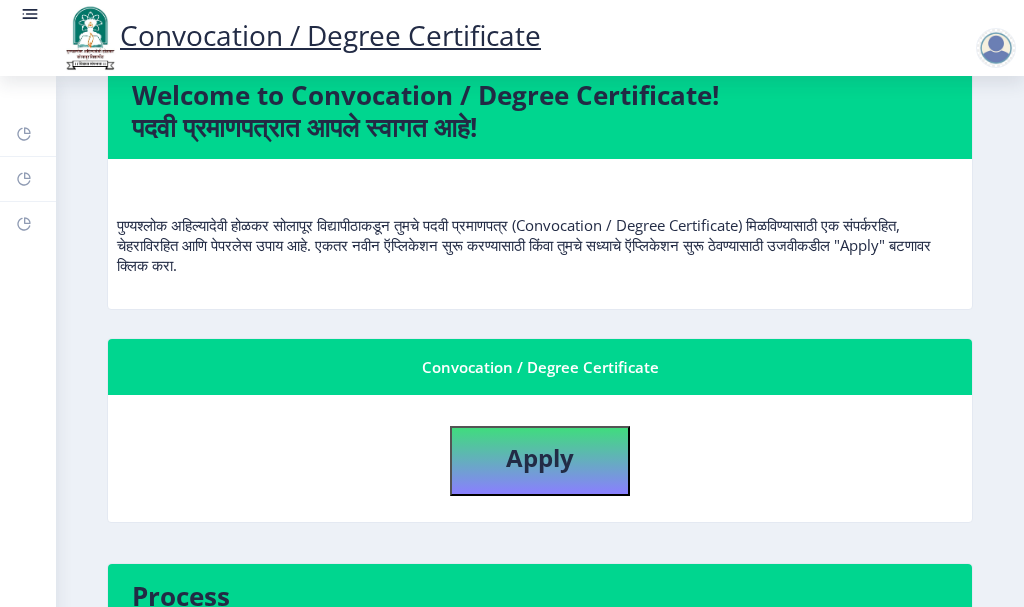 scroll, scrollTop: 200, scrollLeft: 0, axis: vertical 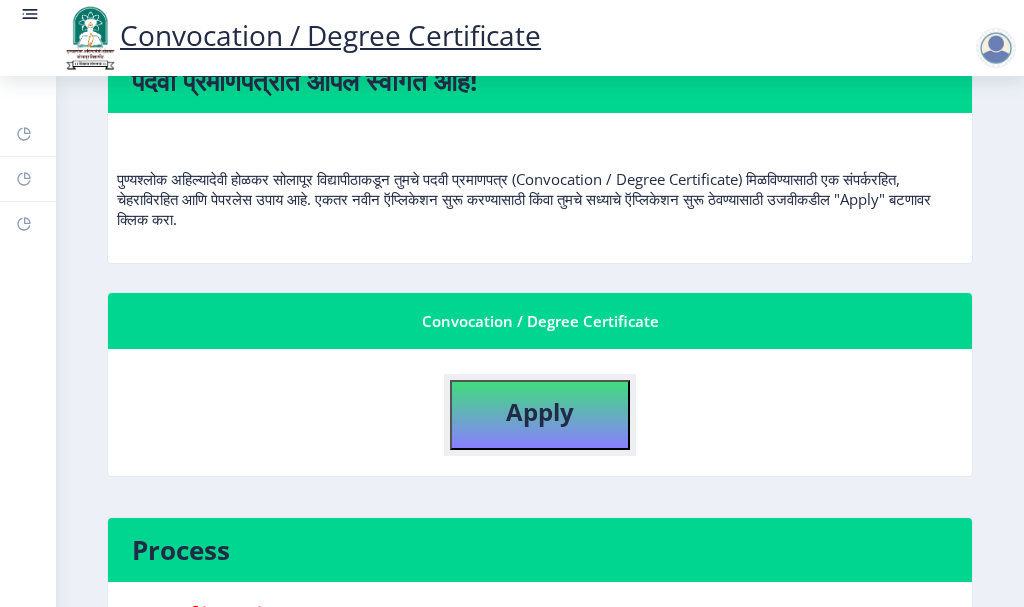 click on "Apply" 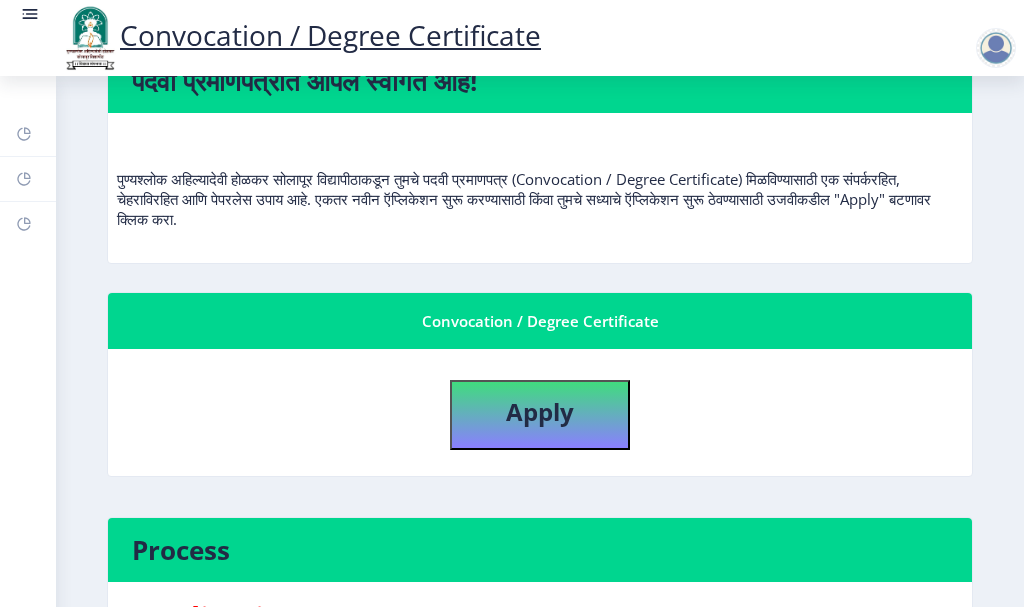 select 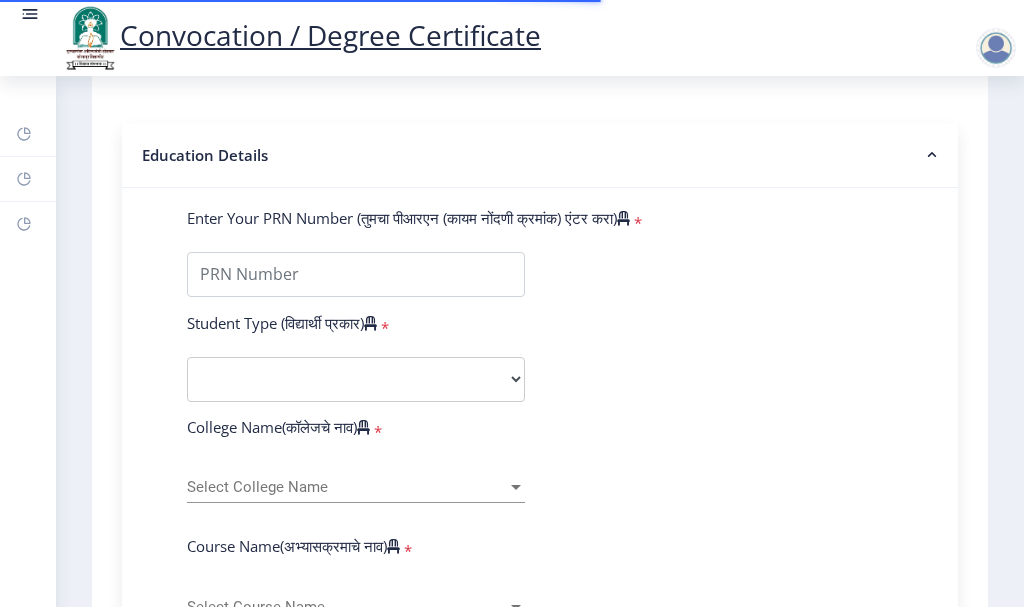 scroll, scrollTop: 400, scrollLeft: 0, axis: vertical 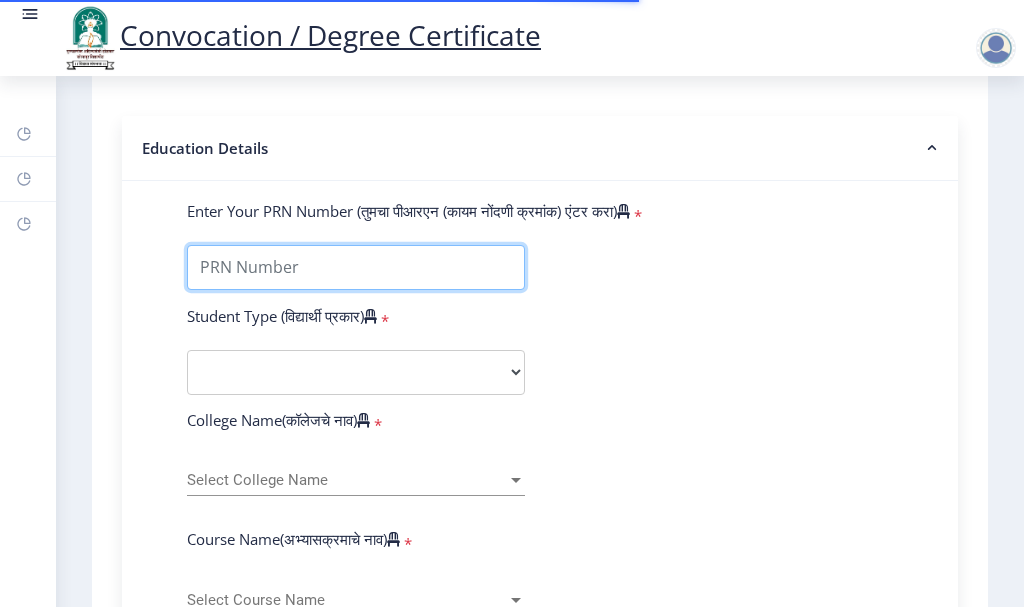 click on "Enter Your PRN Number (तुमचा पीआरएन (कायम नोंदणी क्रमांक) एंटर करा)" at bounding box center [356, 267] 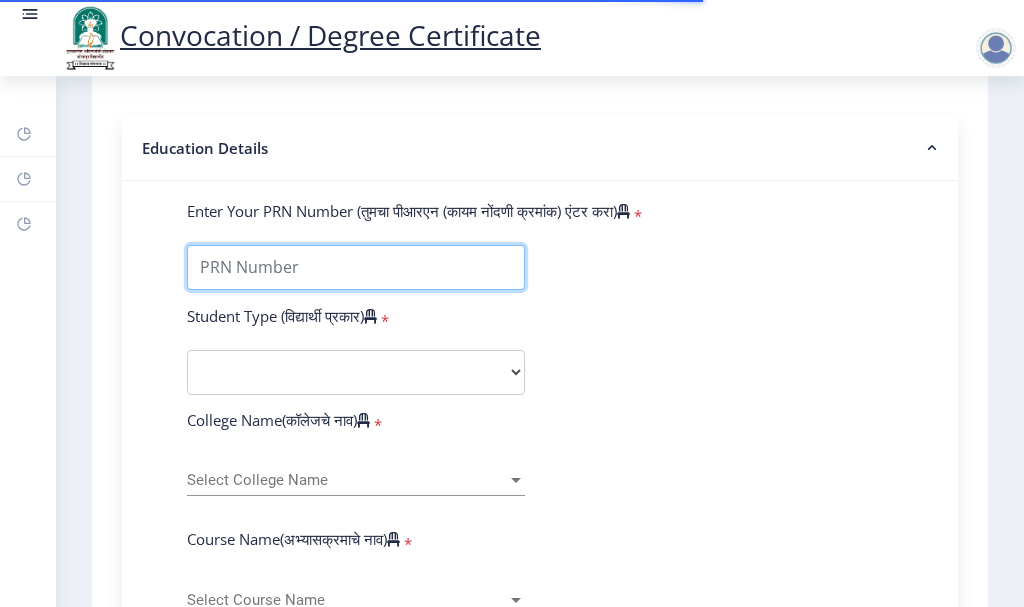 click on "Enter Your PRN Number (तुमचा पीआरएन (कायम नोंदणी क्रमांक) एंटर करा)" at bounding box center (356, 267) 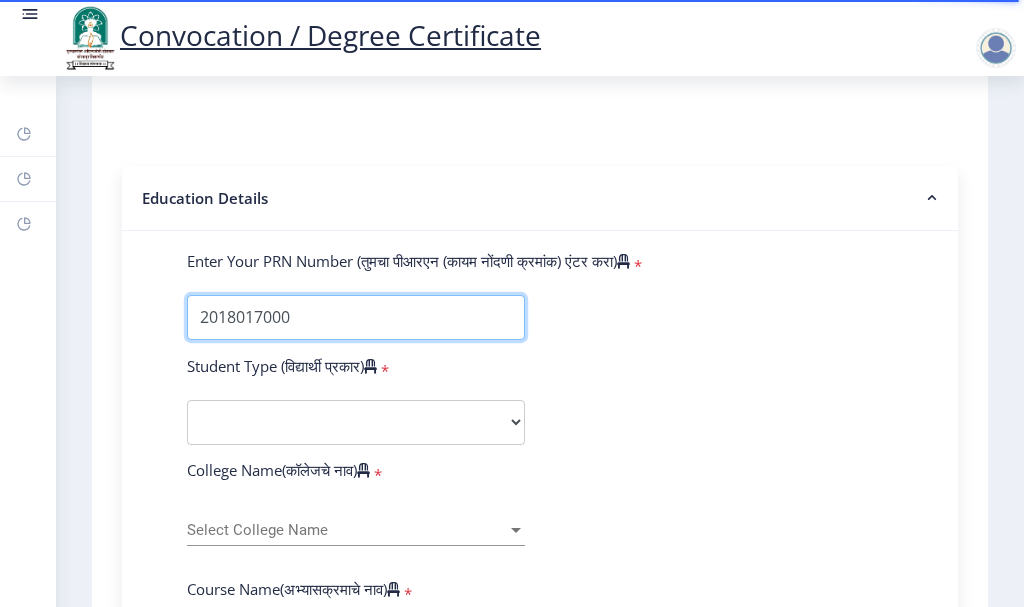 scroll, scrollTop: 950, scrollLeft: 0, axis: vertical 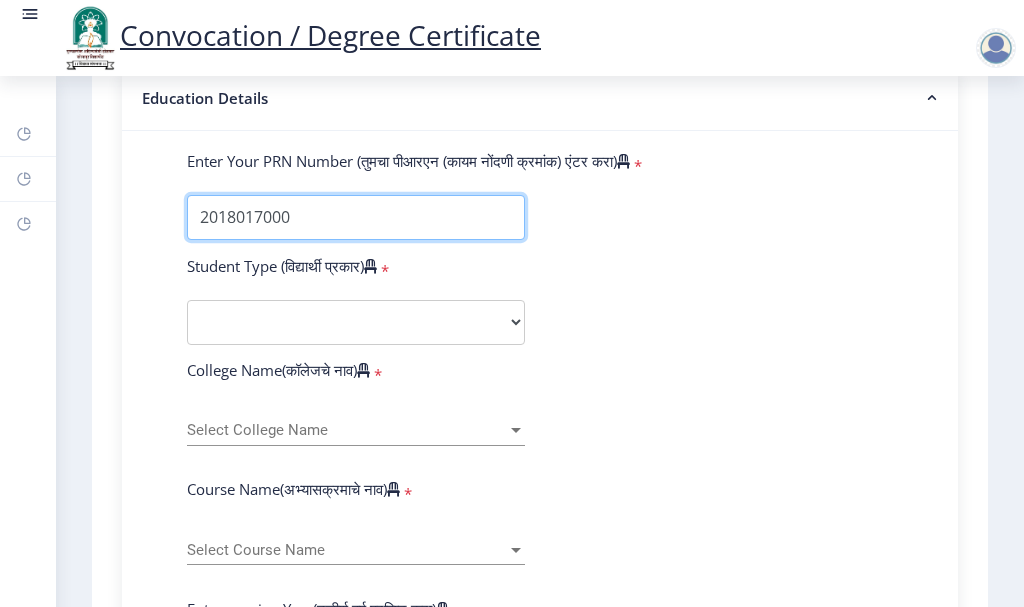 click on "Enter Your PRN Number (तुमचा पीआरएन (कायम नोंदणी क्रमांक) एंटर करा)" at bounding box center [356, 217] 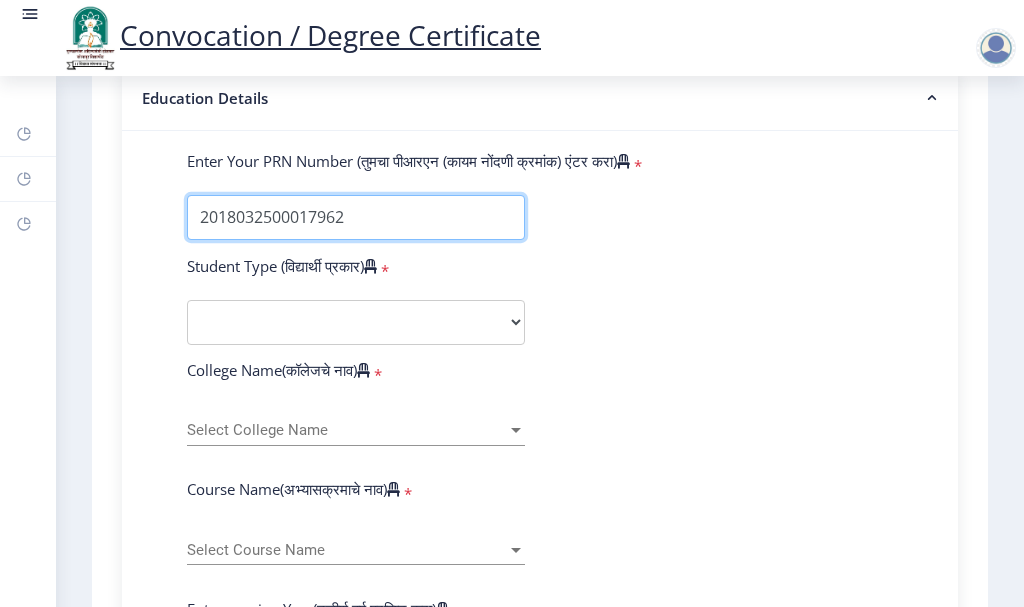 type on "2018032500017962" 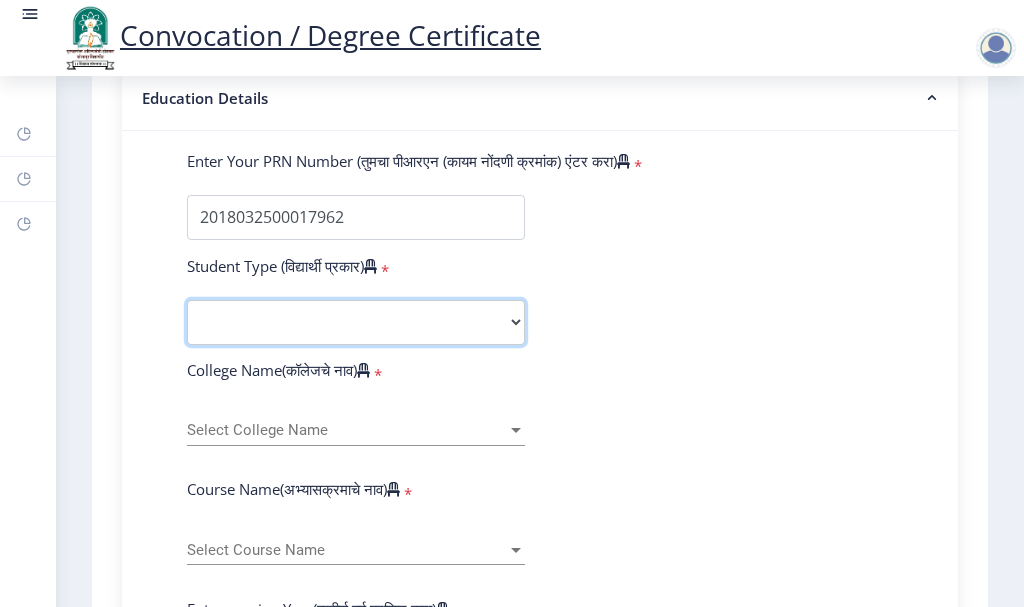 click on "Select Student Type Regular External" at bounding box center (356, 322) 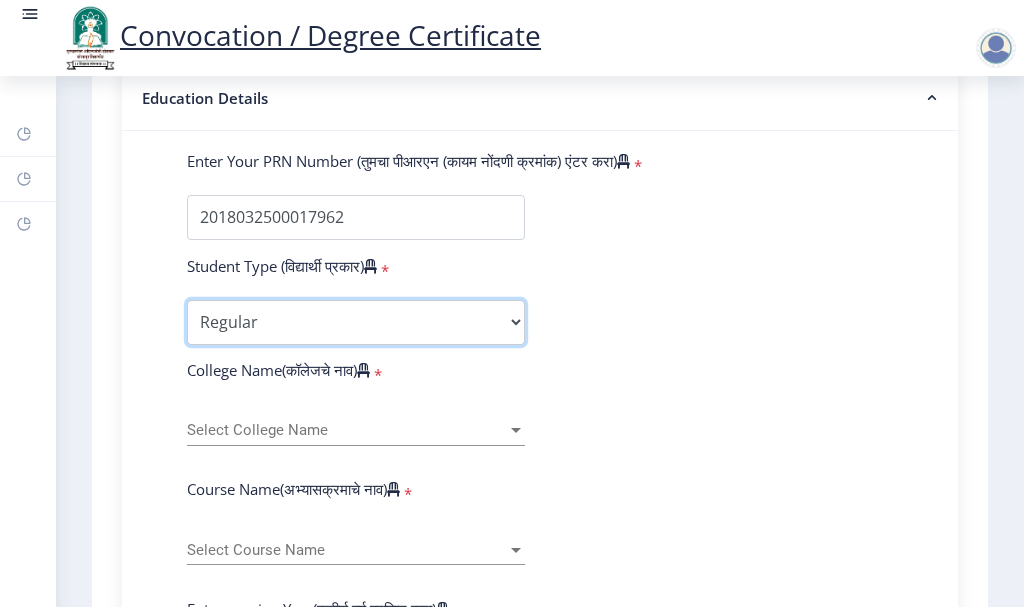 click on "Select Student Type Regular External" at bounding box center (356, 322) 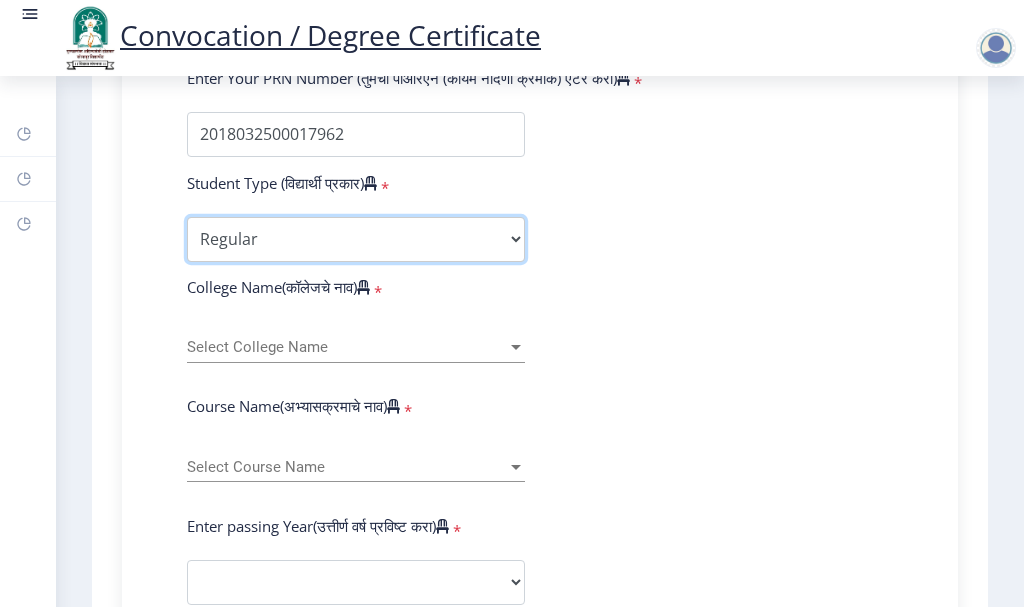 scroll, scrollTop: 650, scrollLeft: 0, axis: vertical 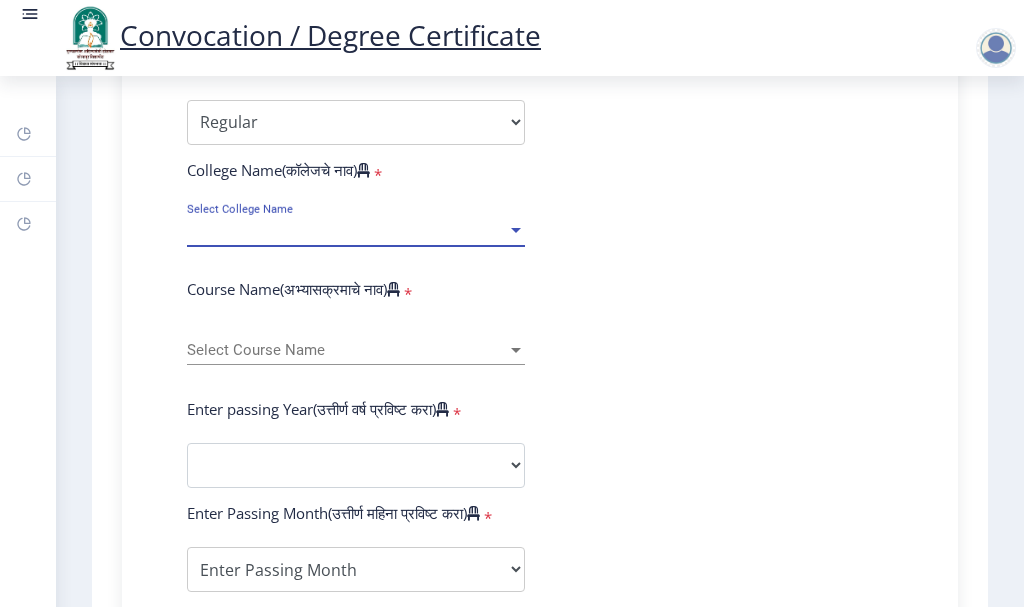 click on "Select College Name" at bounding box center (347, 230) 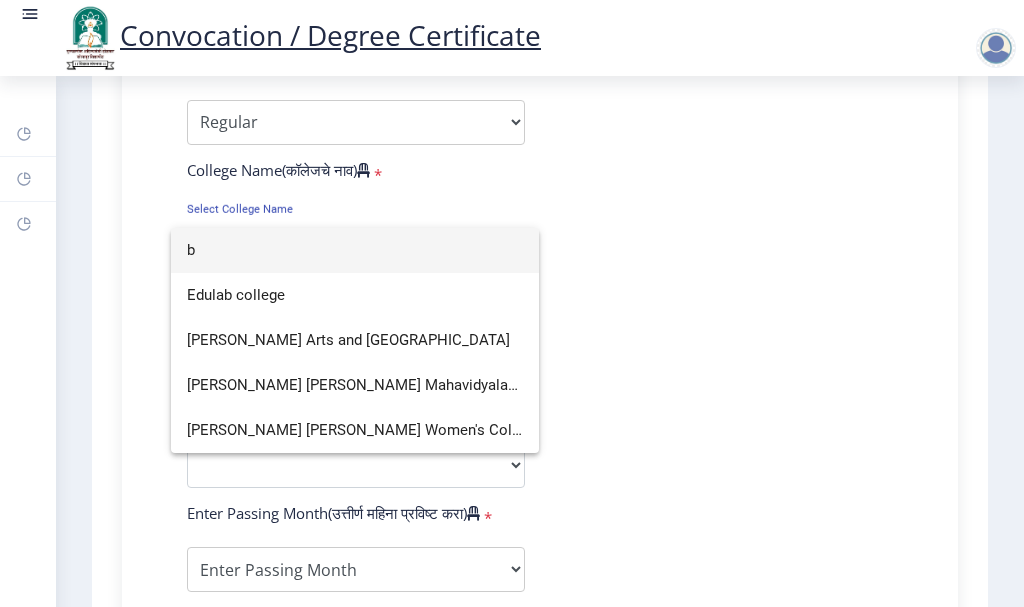type on "b" 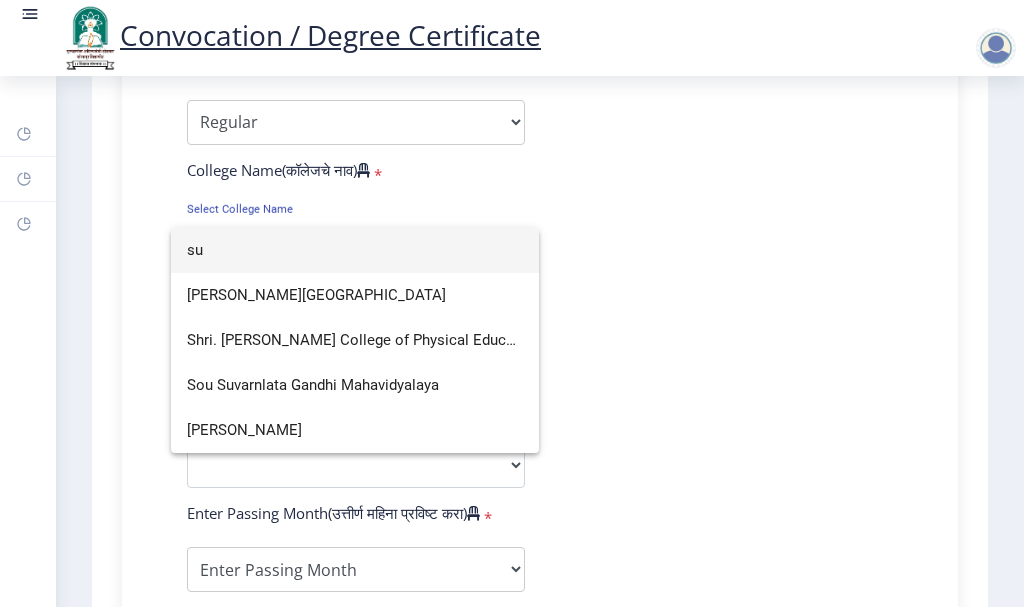 scroll, scrollTop: 0, scrollLeft: 0, axis: both 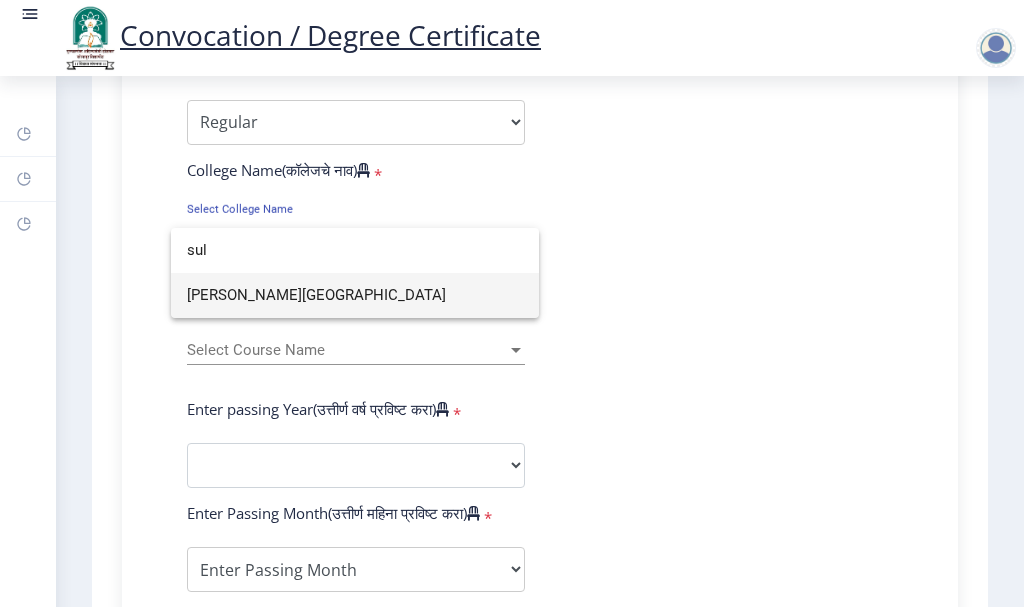 type on "sul" 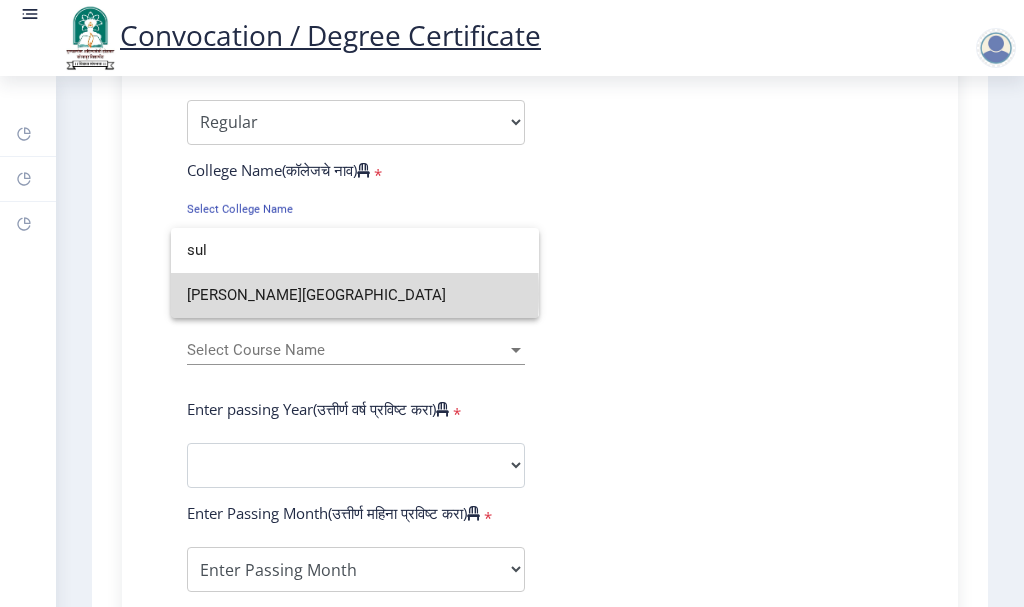 click on "[PERSON_NAME][GEOGRAPHIC_DATA]" at bounding box center (355, 295) 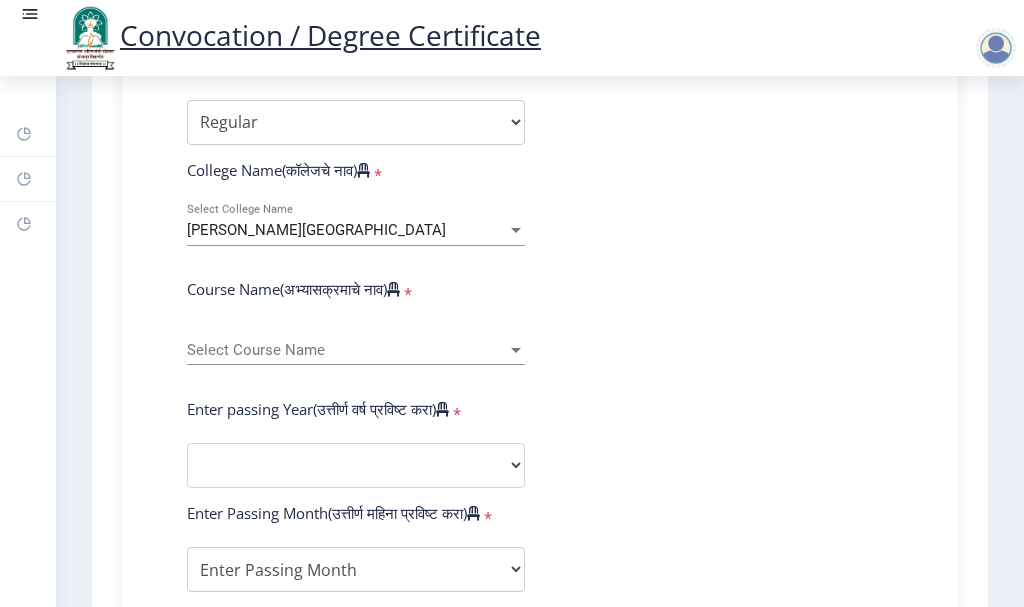 drag, startPoint x: 267, startPoint y: 407, endPoint x: 280, endPoint y: 389, distance: 22.203604 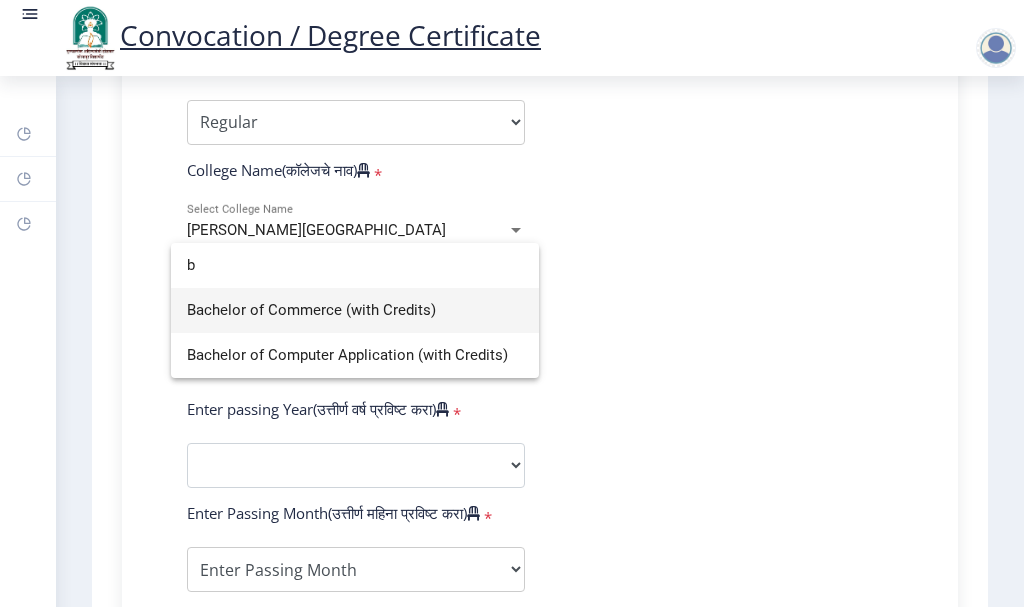 type on "b" 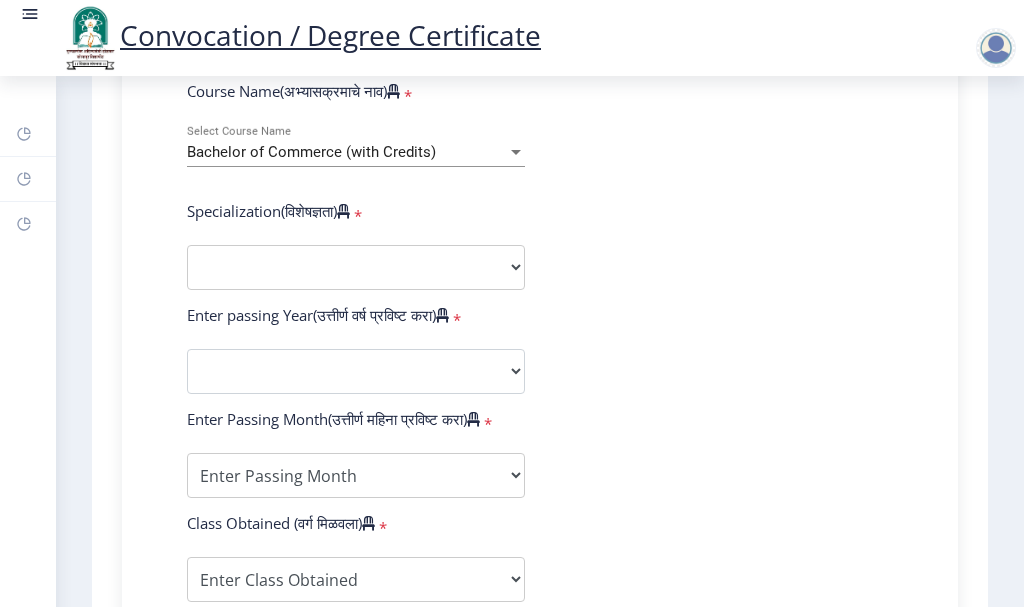 scroll, scrollTop: 850, scrollLeft: 0, axis: vertical 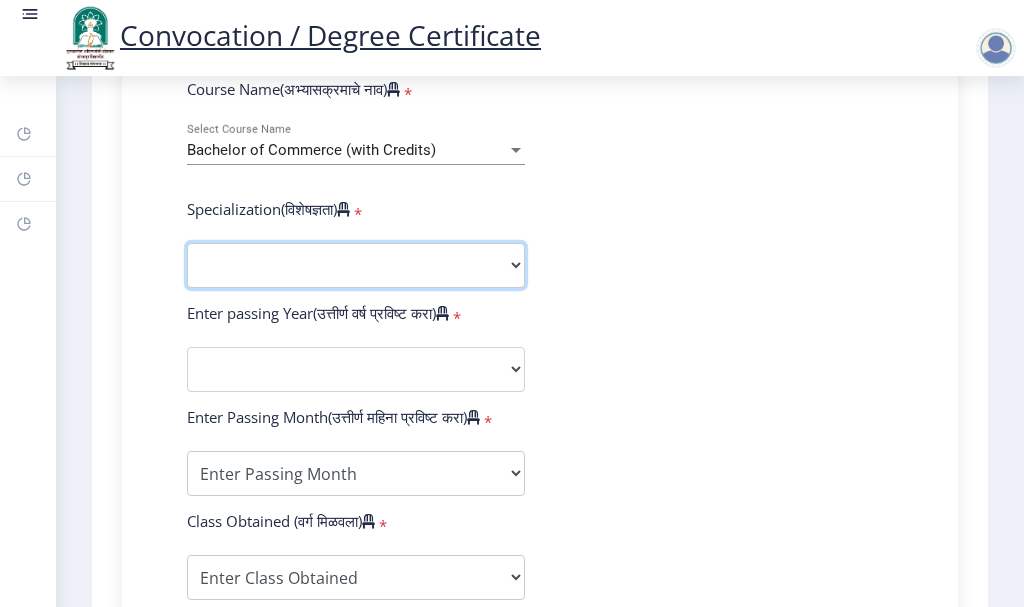 click on "Specialization Banking Advanced Accountancy Advanced Banking Advanced Cost Accounting Advanced Costing Industrial Management Insurance Advanced Insurance Advanced Statistics Other" at bounding box center [356, 265] 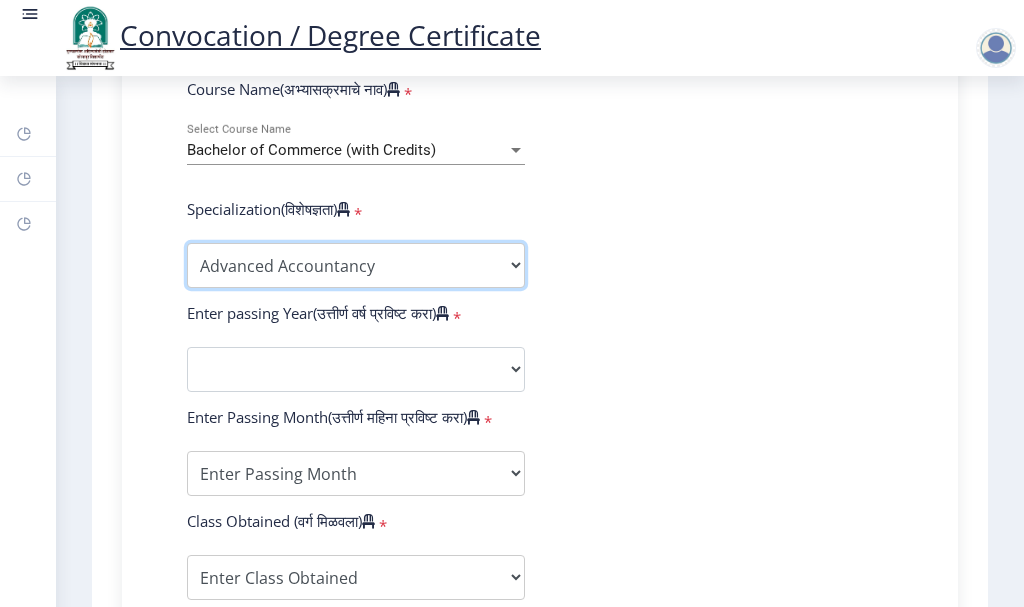 click on "Specialization Banking Advanced Accountancy Advanced Banking Advanced Cost Accounting Advanced Costing Industrial Management Insurance Advanced Insurance Advanced Statistics Other" at bounding box center (356, 265) 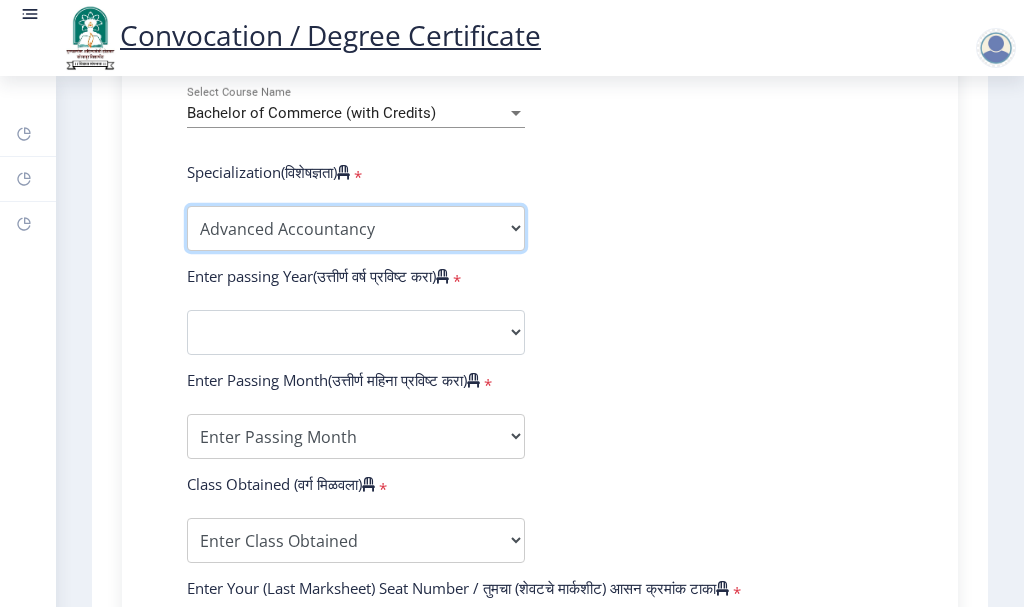 scroll, scrollTop: 950, scrollLeft: 0, axis: vertical 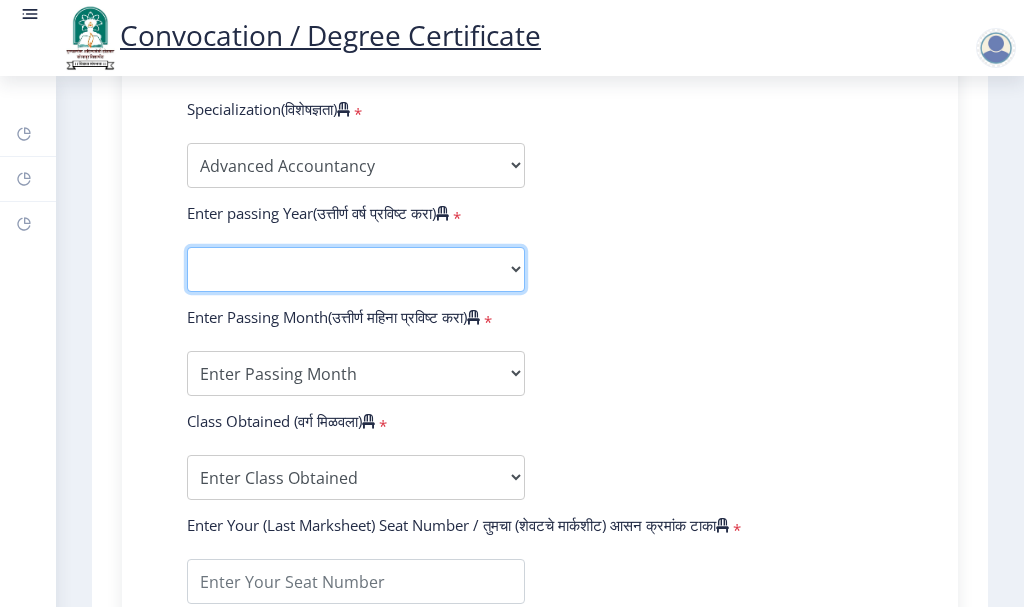 click on "2025   2024   2023   2022   2021   2020   2019   2018   2017   2016   2015   2014   2013   2012   2011   2010   2009   2008   2007   2006   2005   2004   2003   2002   2001   2000   1999   1998   1997   1996   1995   1994   1993   1992   1991   1990   1989   1988   1987   1986   1985   1984   1983   1982   1981   1980   1979   1978   1977   1976" 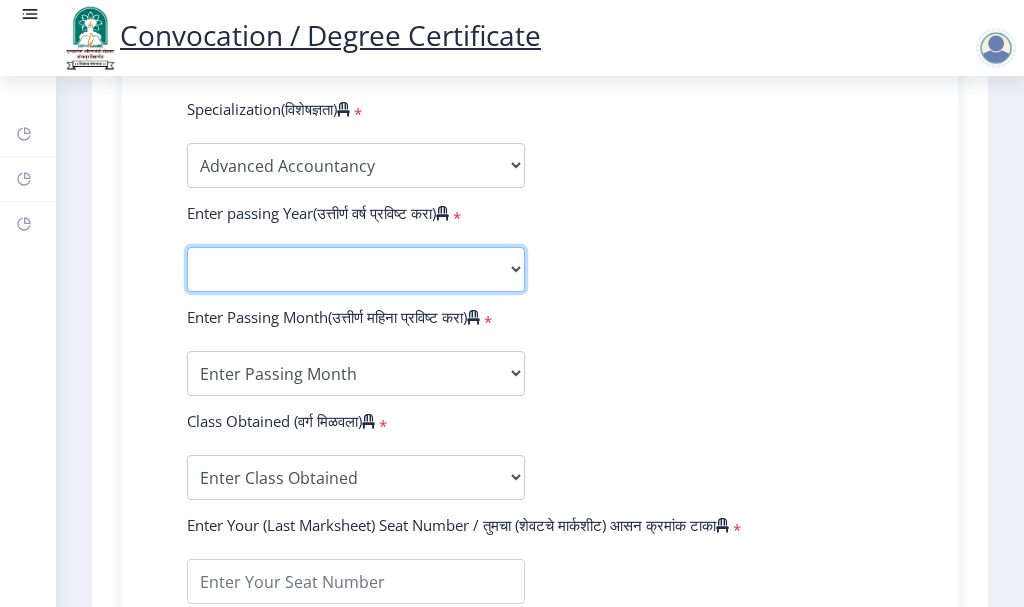 select on "2022" 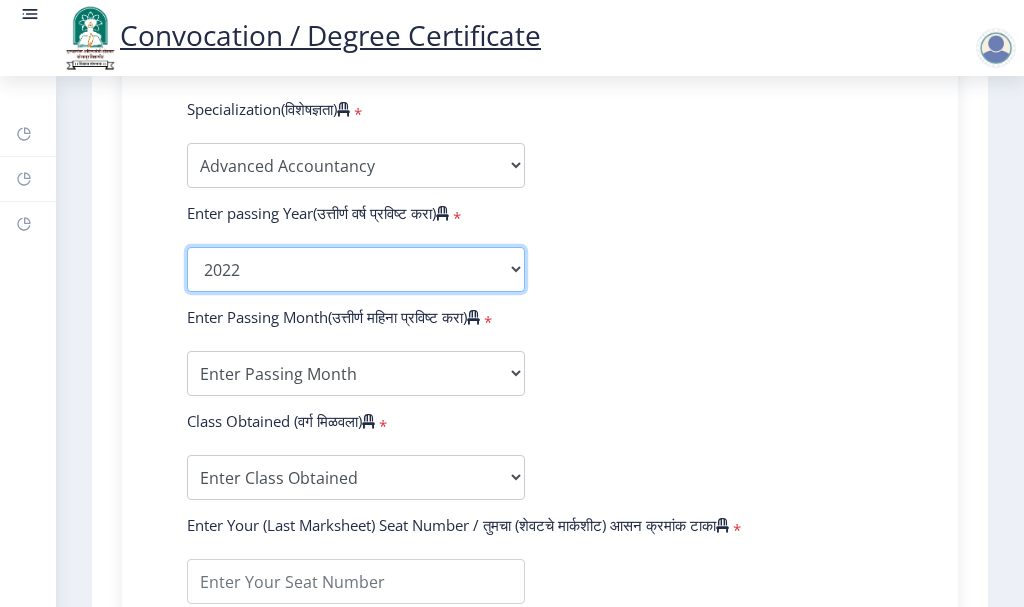 click on "2025   2024   2023   2022   2021   2020   2019   2018   2017   2016   2015   2014   2013   2012   2011   2010   2009   2008   2007   2006   2005   2004   2003   2002   2001   2000   1999   1998   1997   1996   1995   1994   1993   1992   1991   1990   1989   1988   1987   1986   1985   1984   1983   1982   1981   1980   1979   1978   1977   1976" 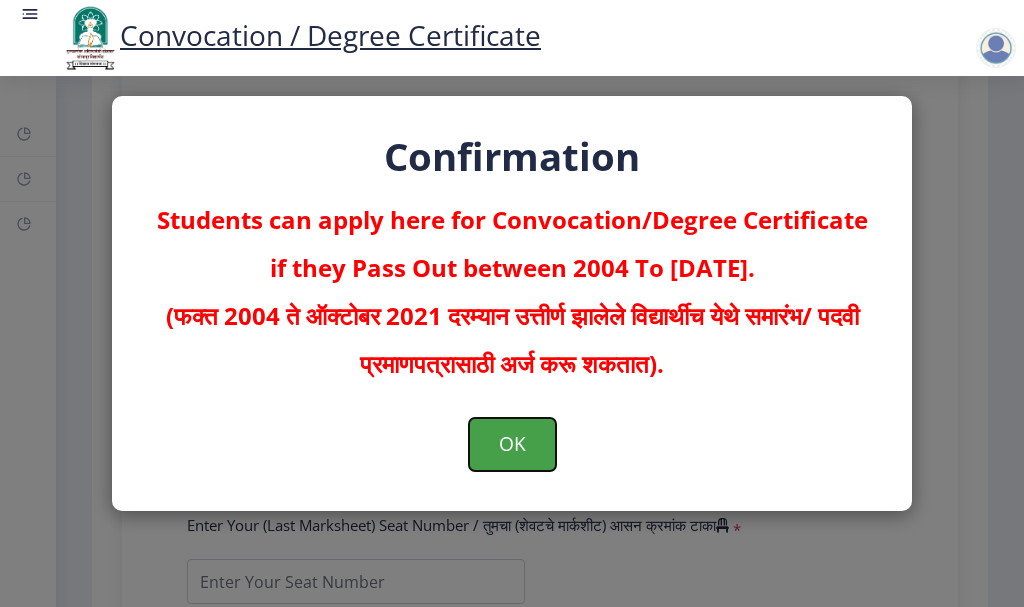 click on "OK" 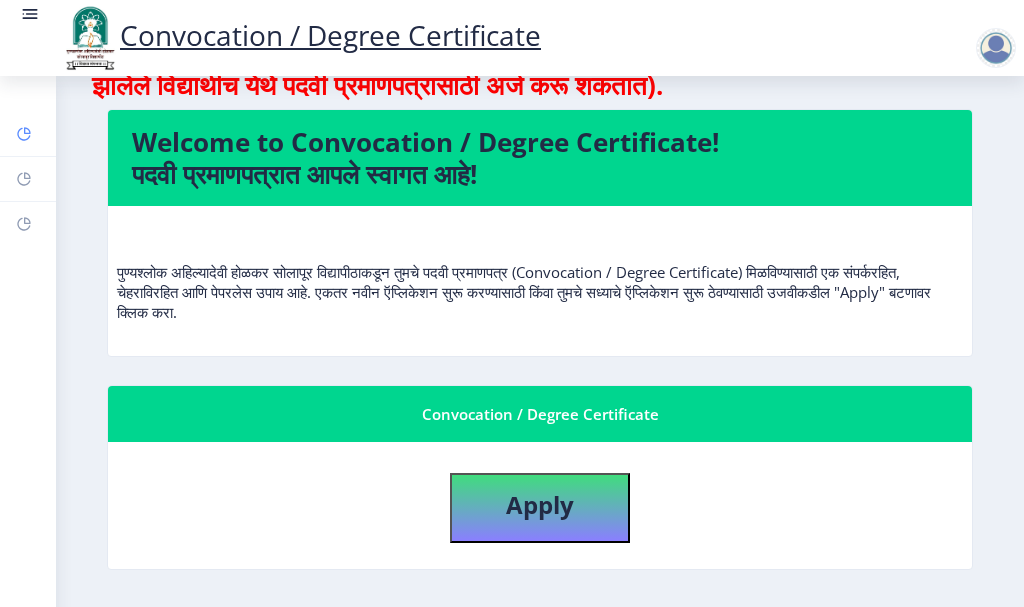 scroll, scrollTop: 100, scrollLeft: 0, axis: vertical 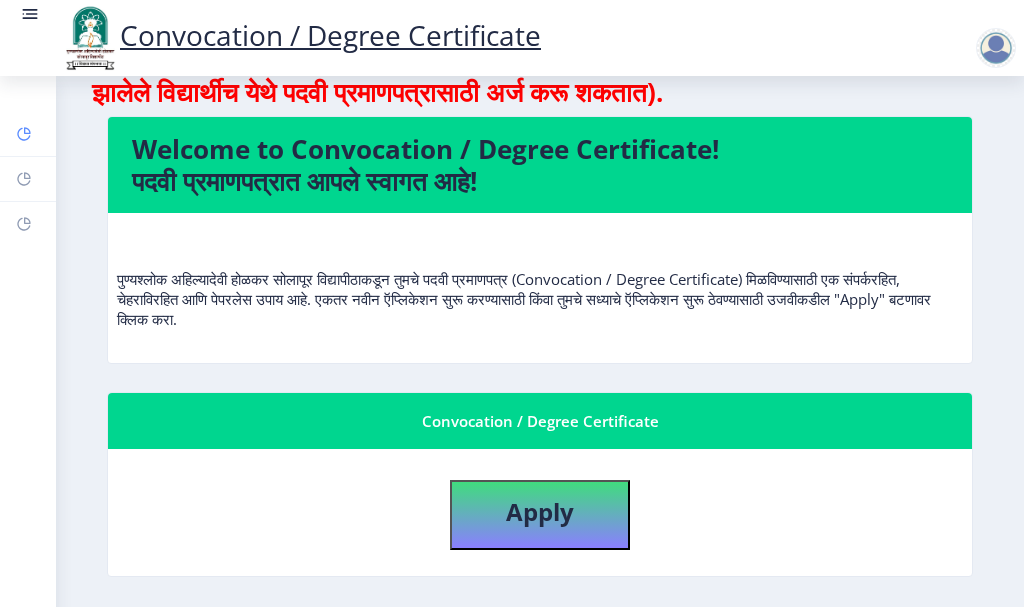 click on "Dashboard" 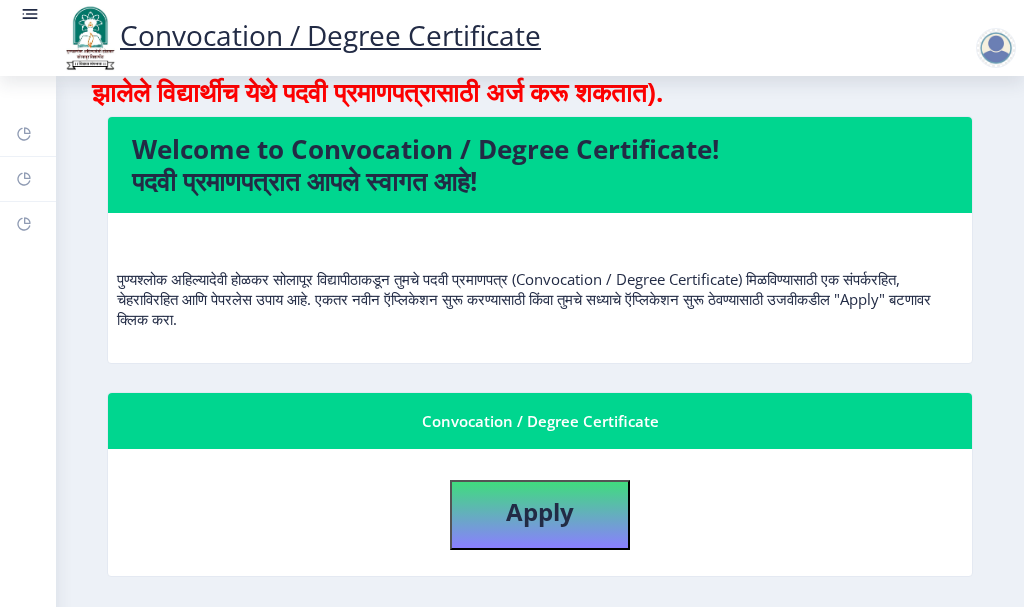 click 